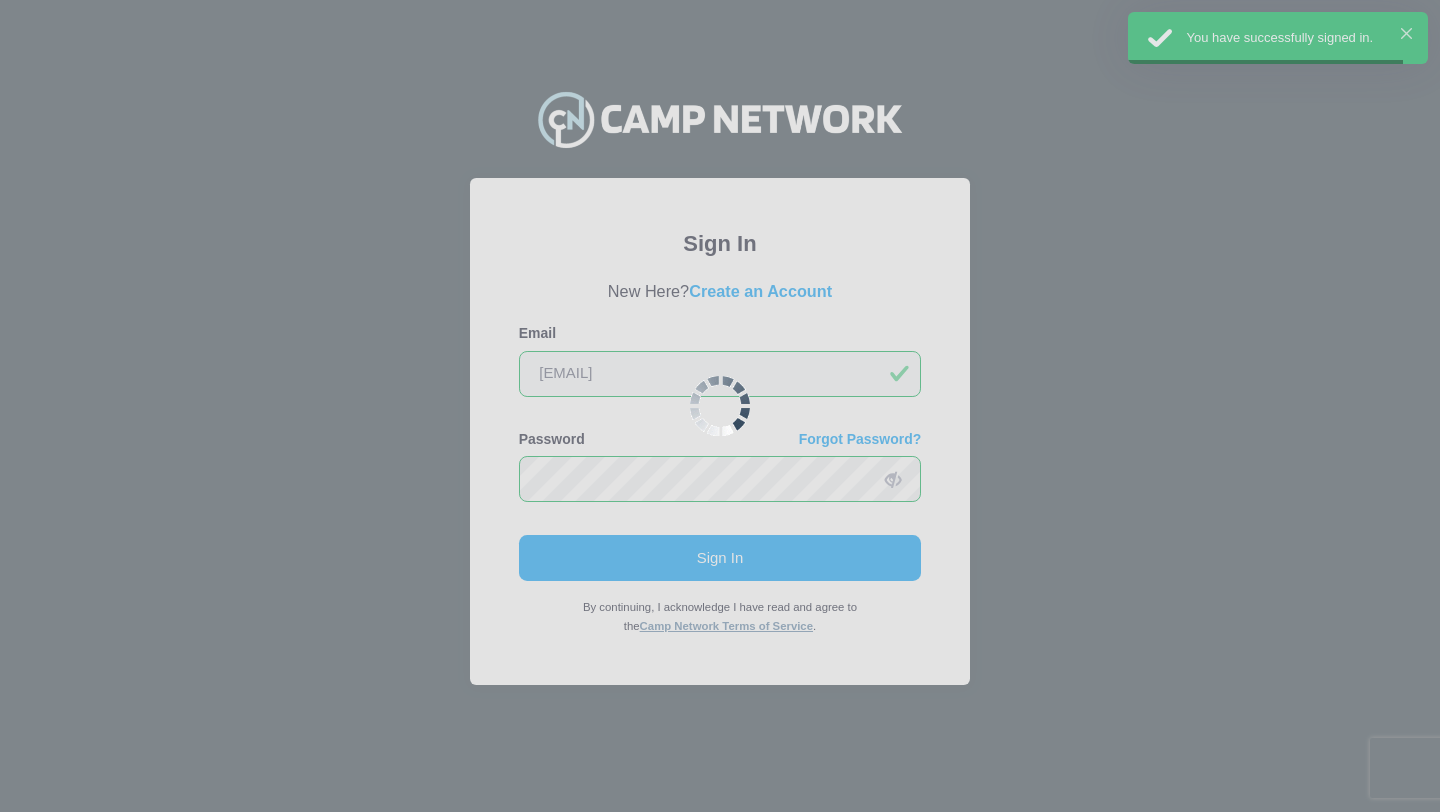scroll, scrollTop: 0, scrollLeft: 0, axis: both 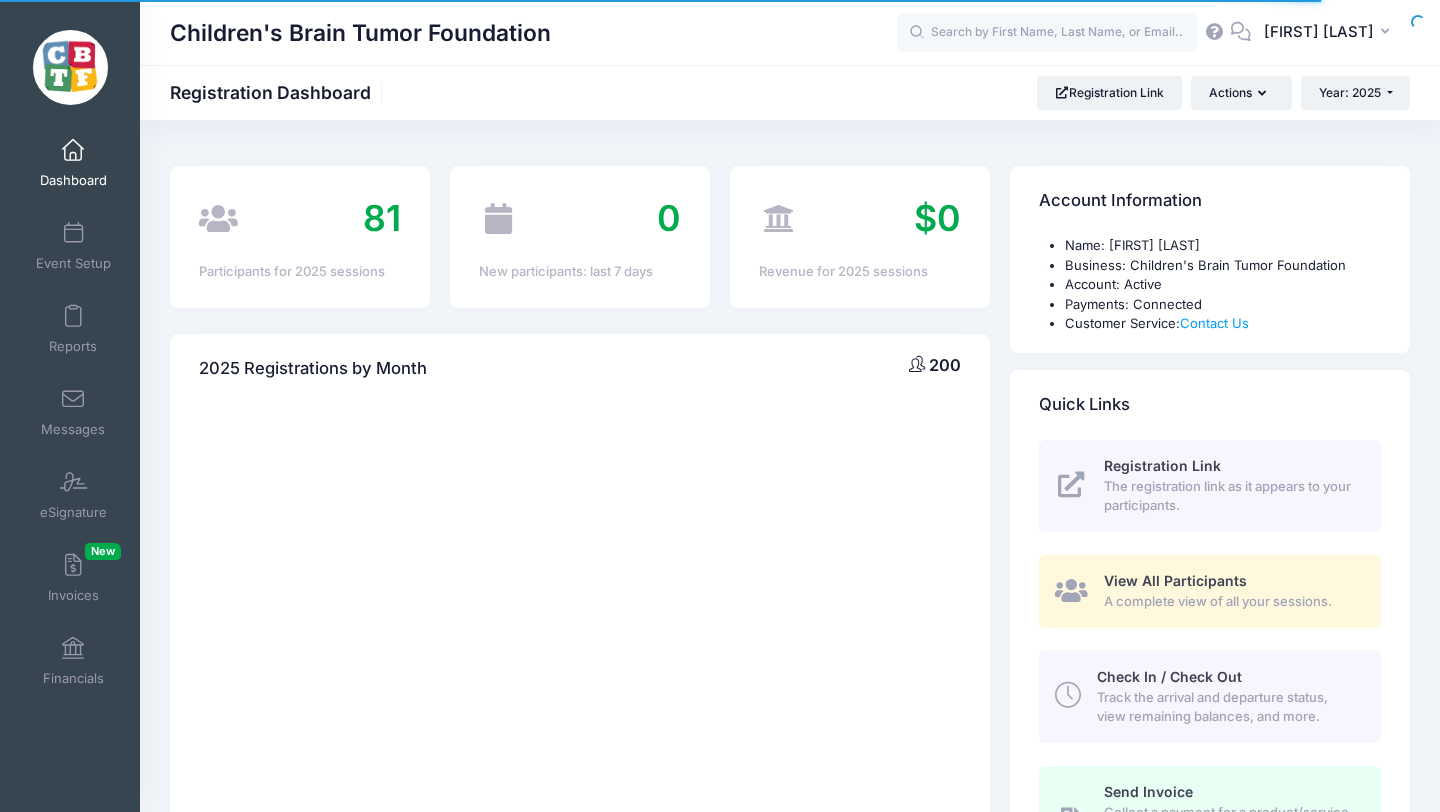 select 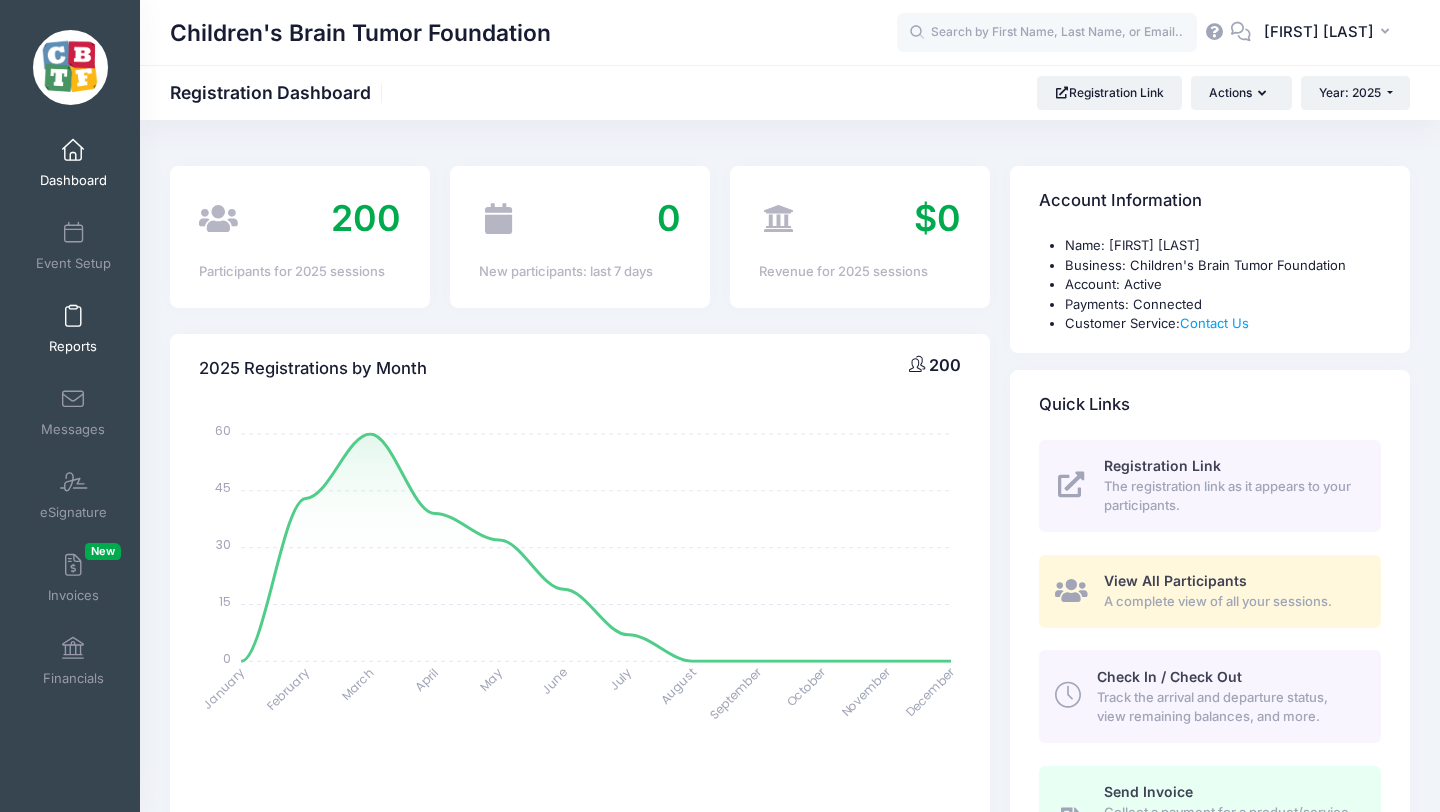 click at bounding box center [73, 317] 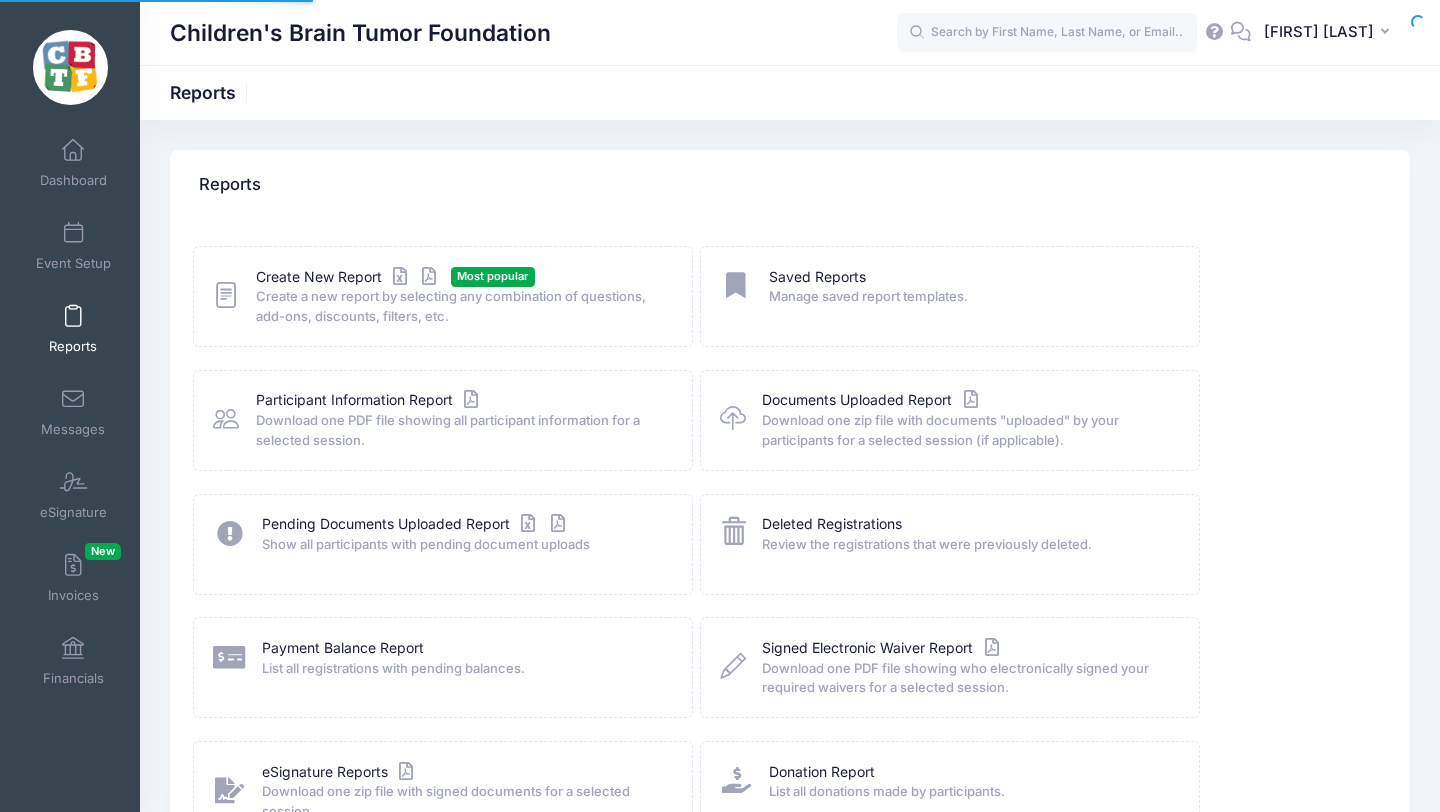 scroll, scrollTop: 0, scrollLeft: 0, axis: both 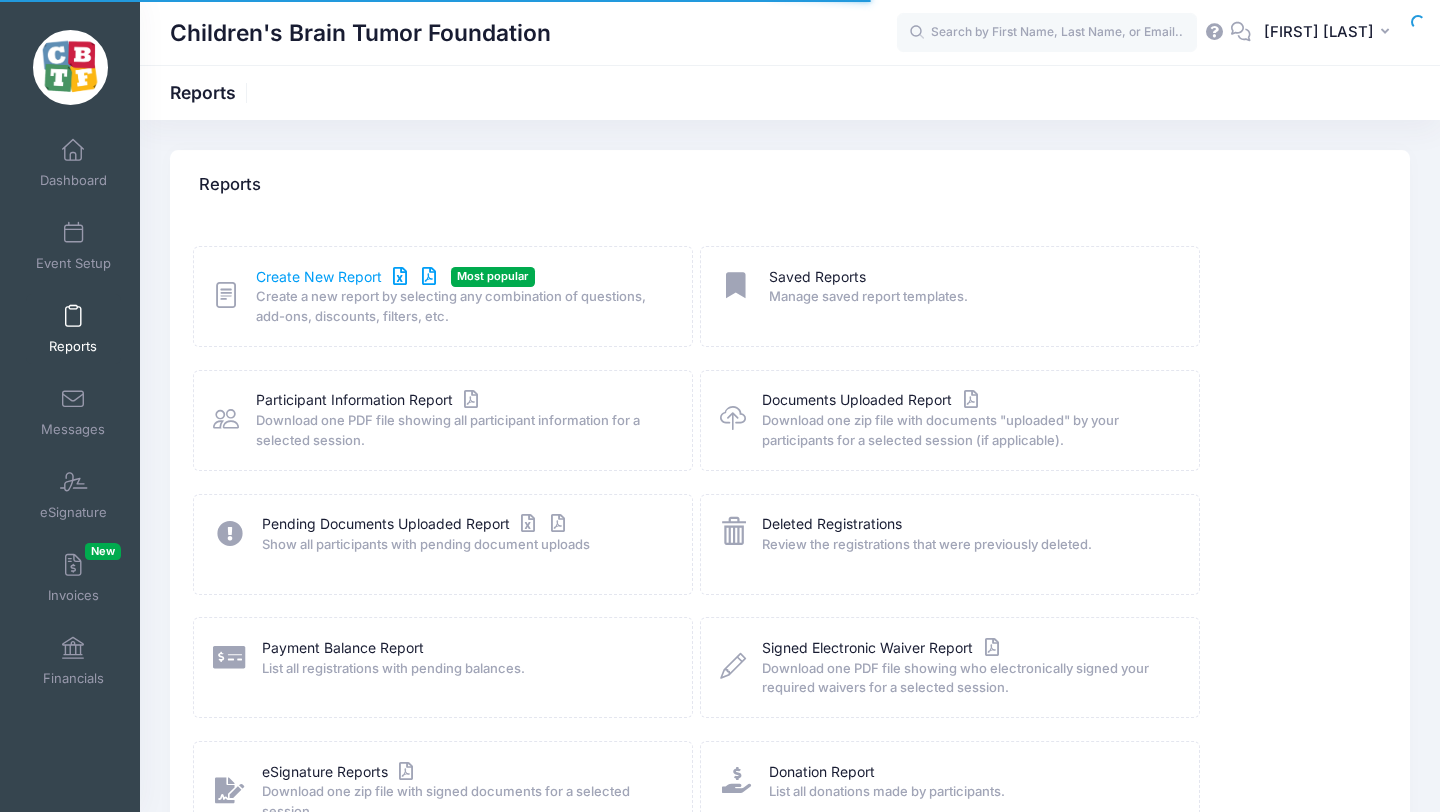 click on "Create New Report" at bounding box center (349, 277) 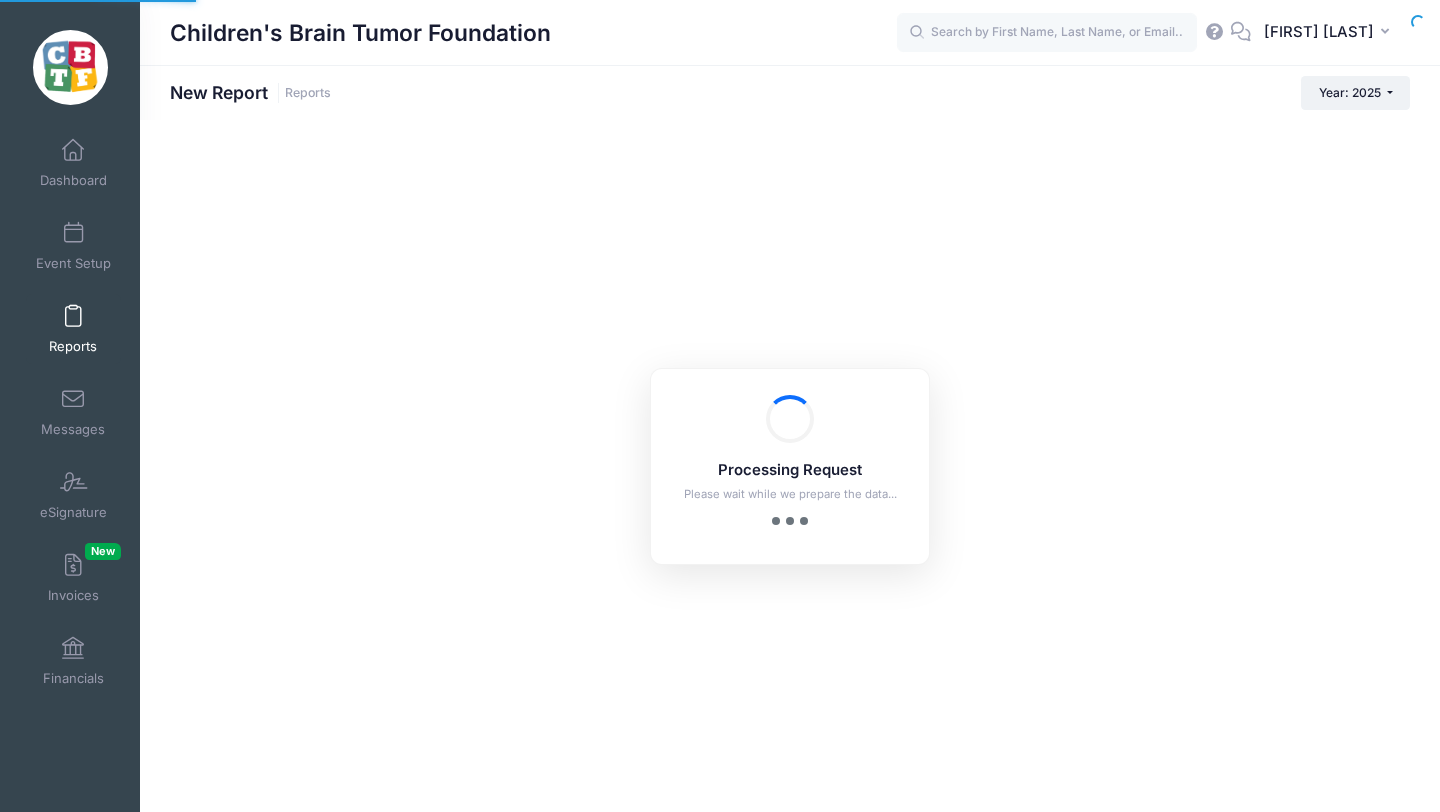 scroll, scrollTop: 0, scrollLeft: 0, axis: both 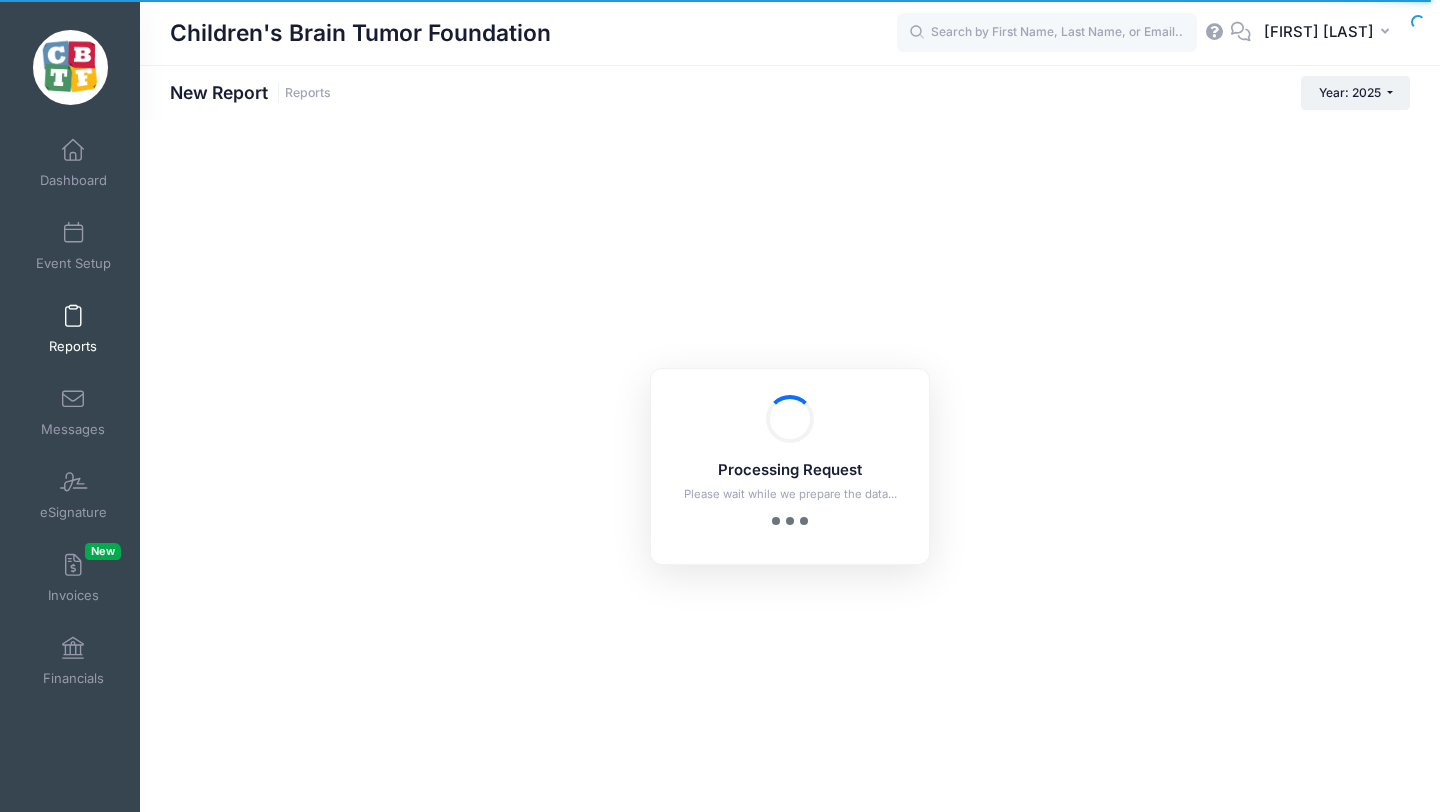 checkbox on "true" 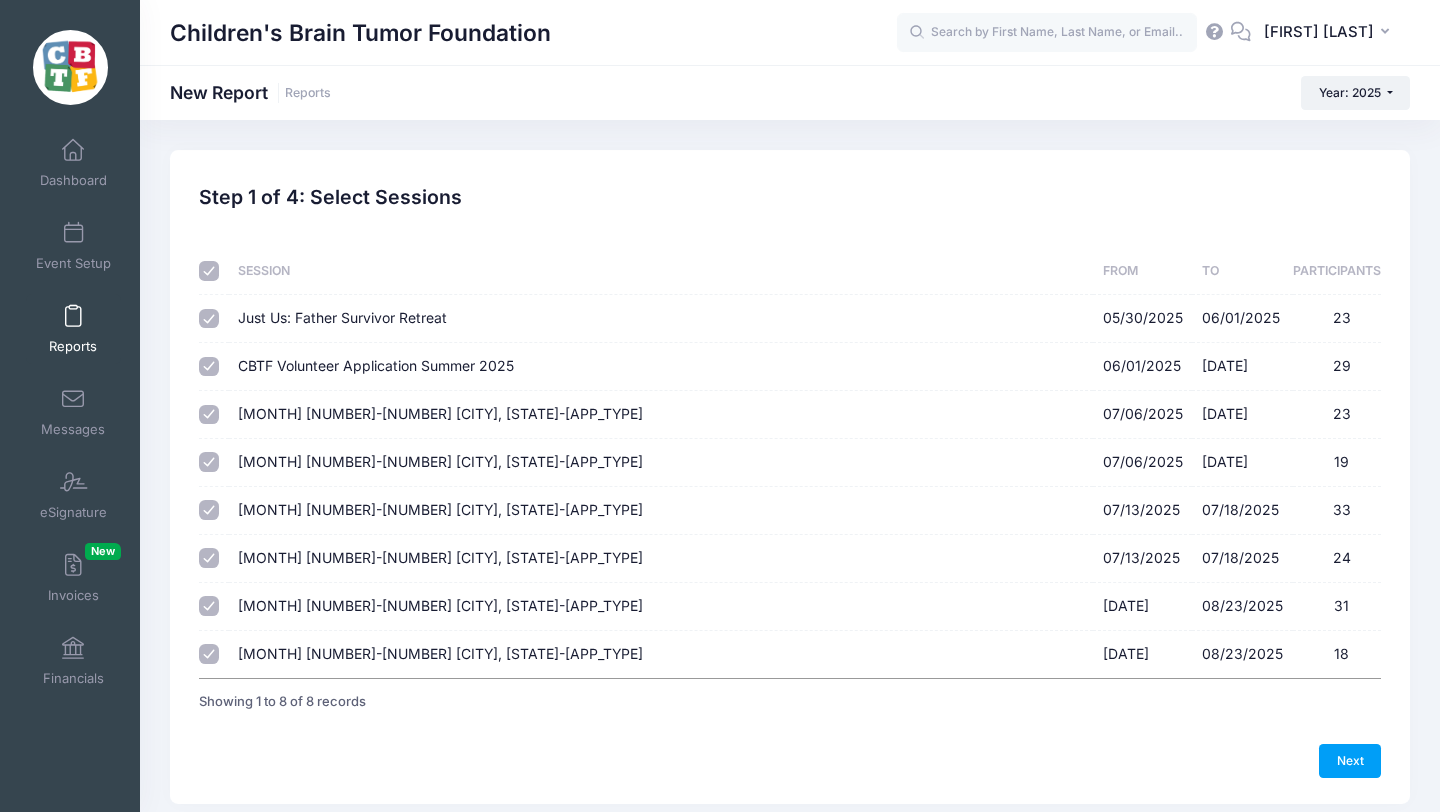 click at bounding box center [209, 271] 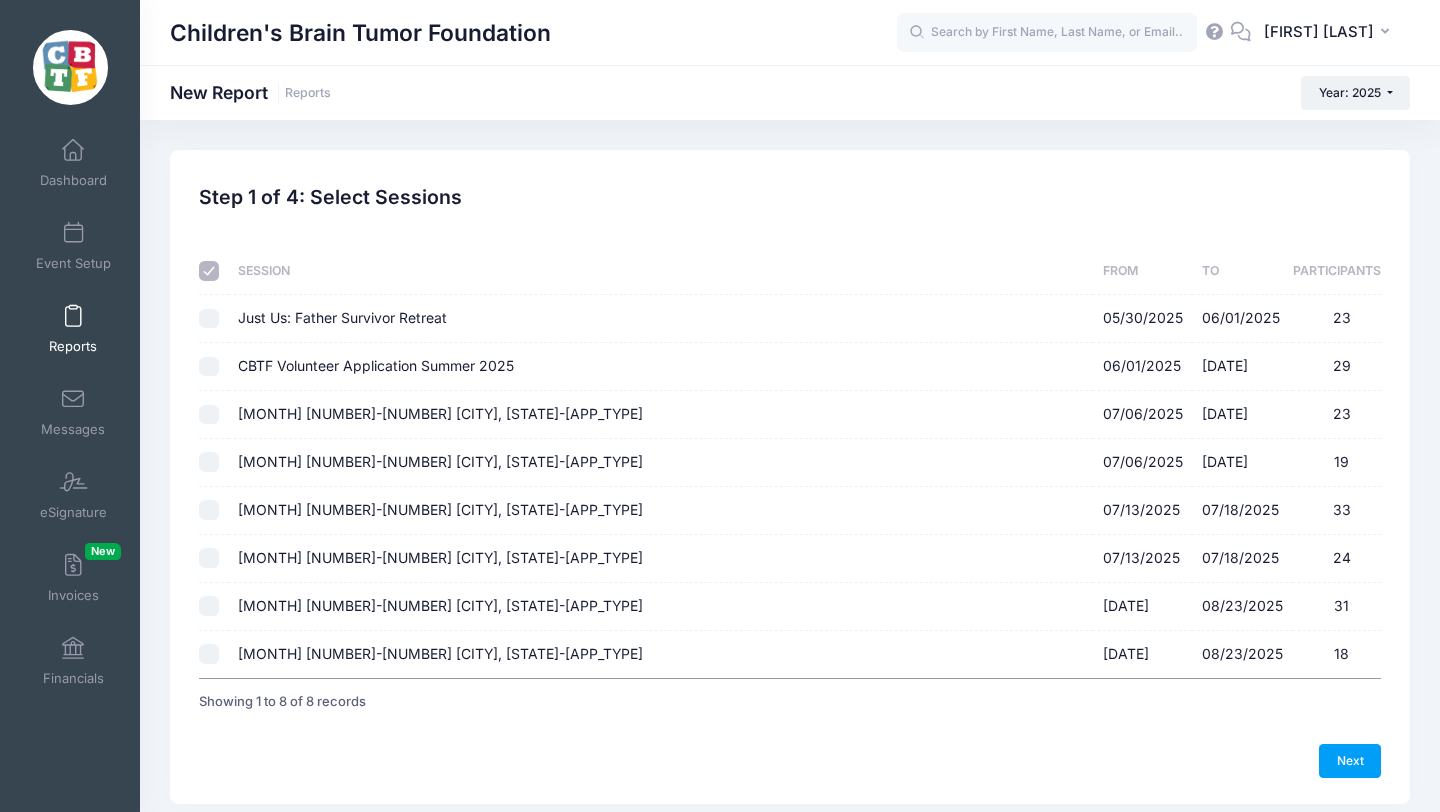 checkbox on "false" 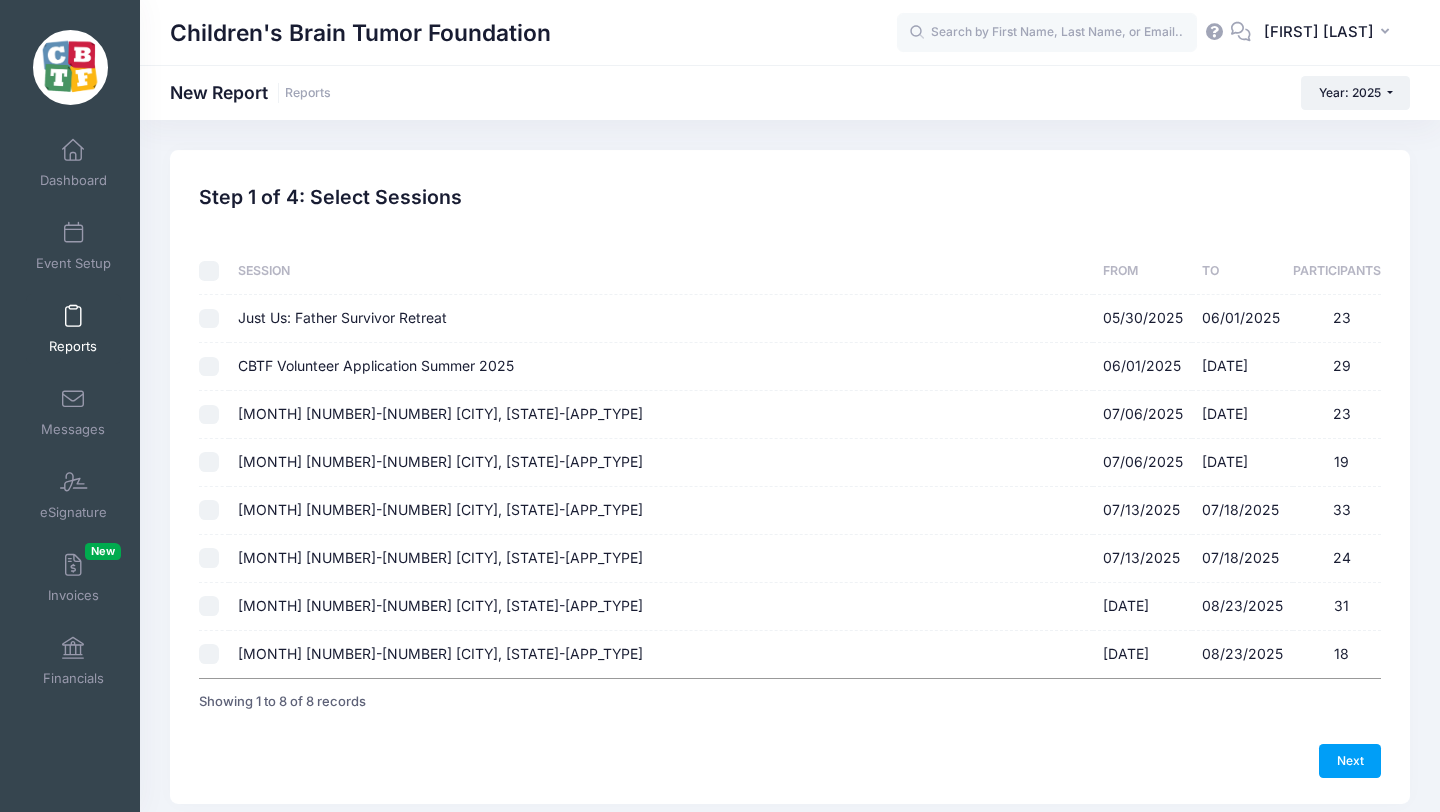 checkbox on "false" 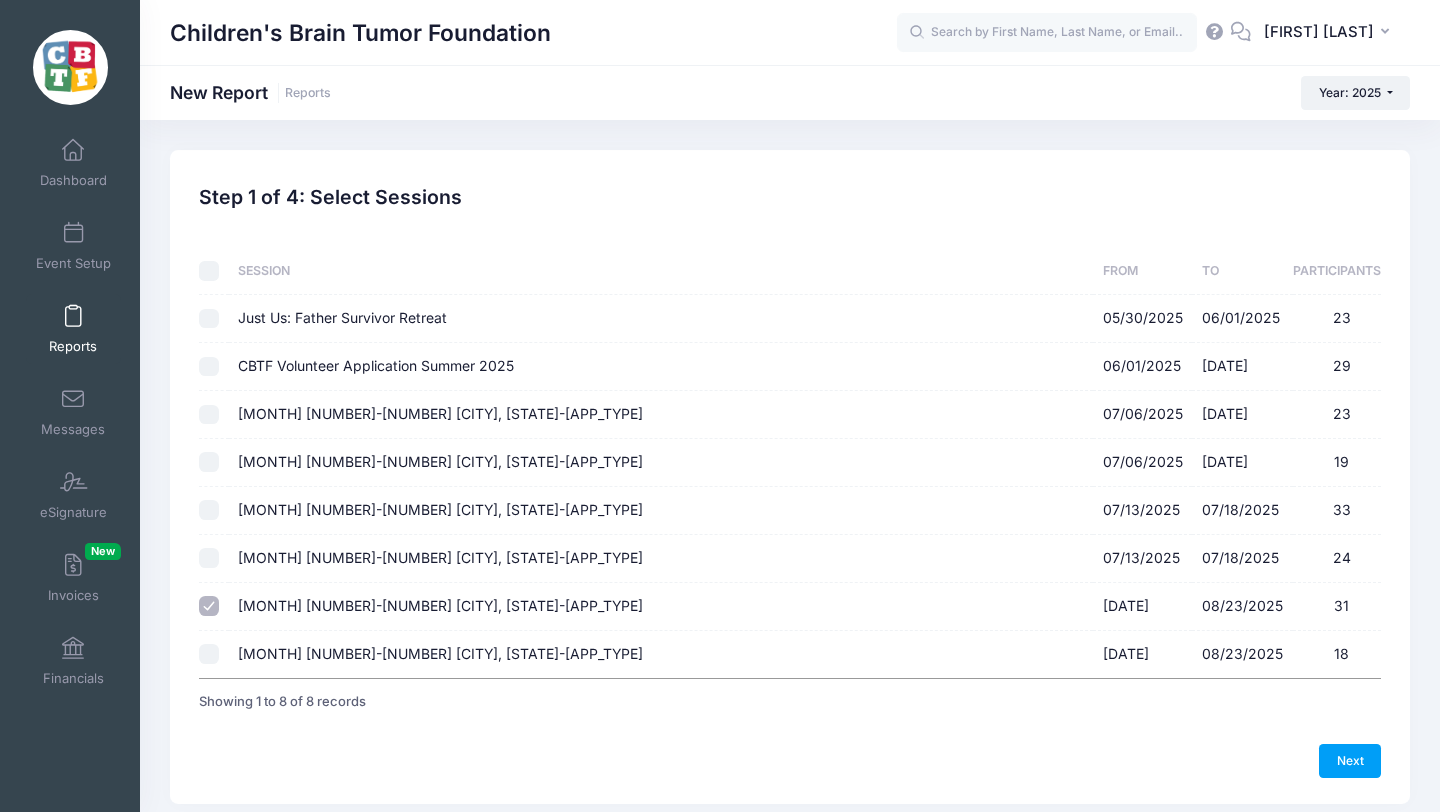 click on "[MONTH] [NUMBER]-[NUMBER] [CITY], [STATE]-[APP_TYPE] [DATE] - [DATE]  [NUMBER]" at bounding box center (209, 654) 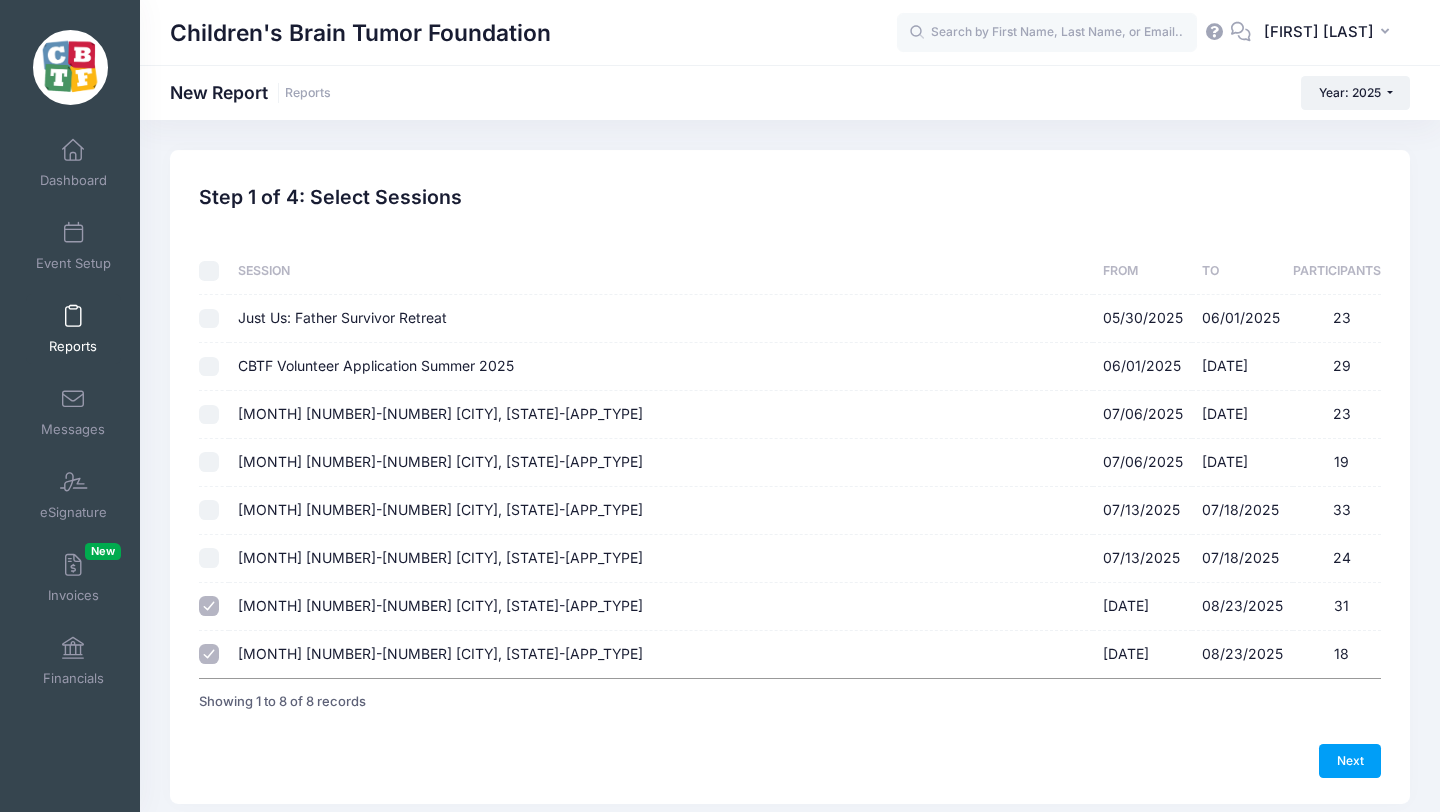 click on "[APP_NAME] [DATE] - [DATE]  [NUMBER]" at bounding box center [209, 367] 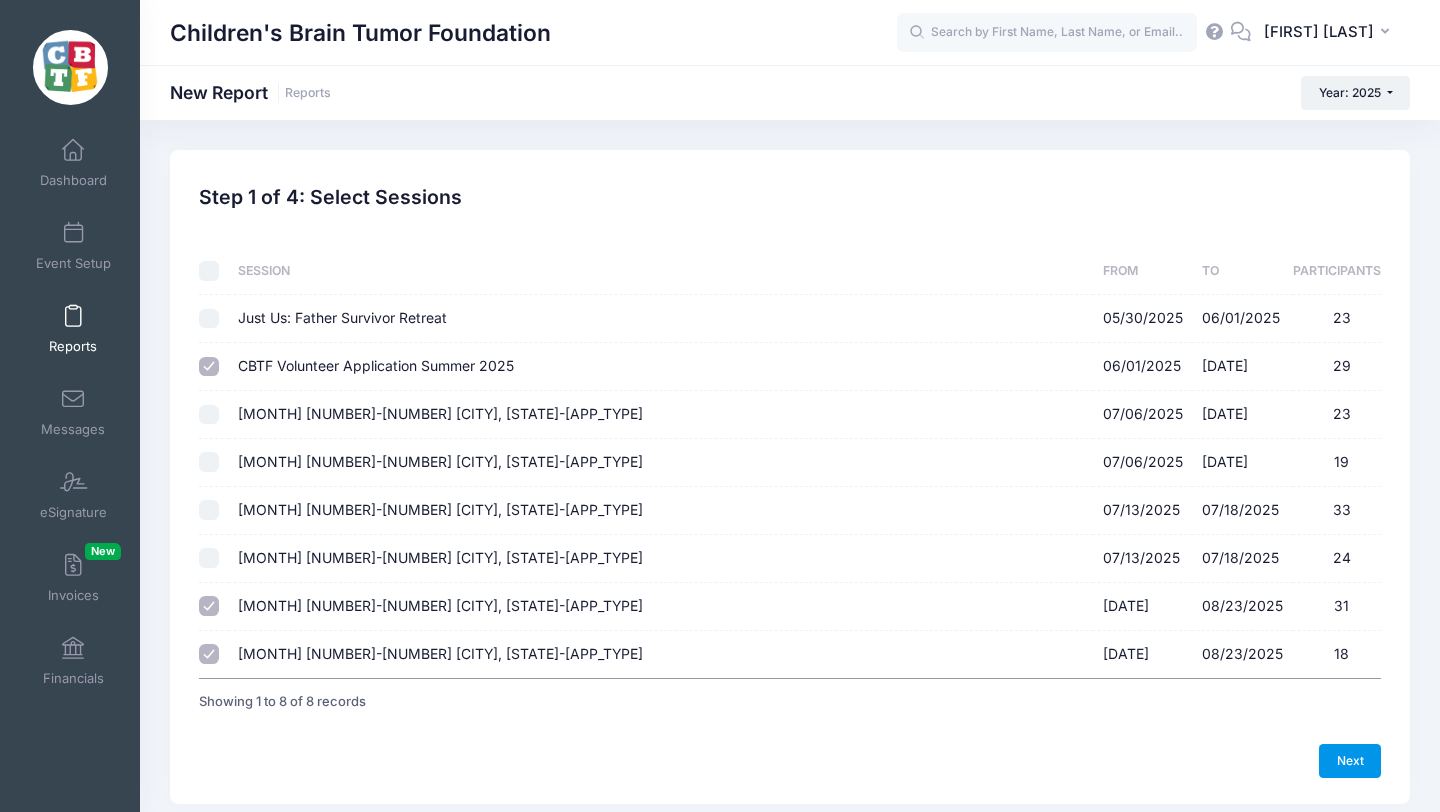 click on "Next" at bounding box center (1350, 761) 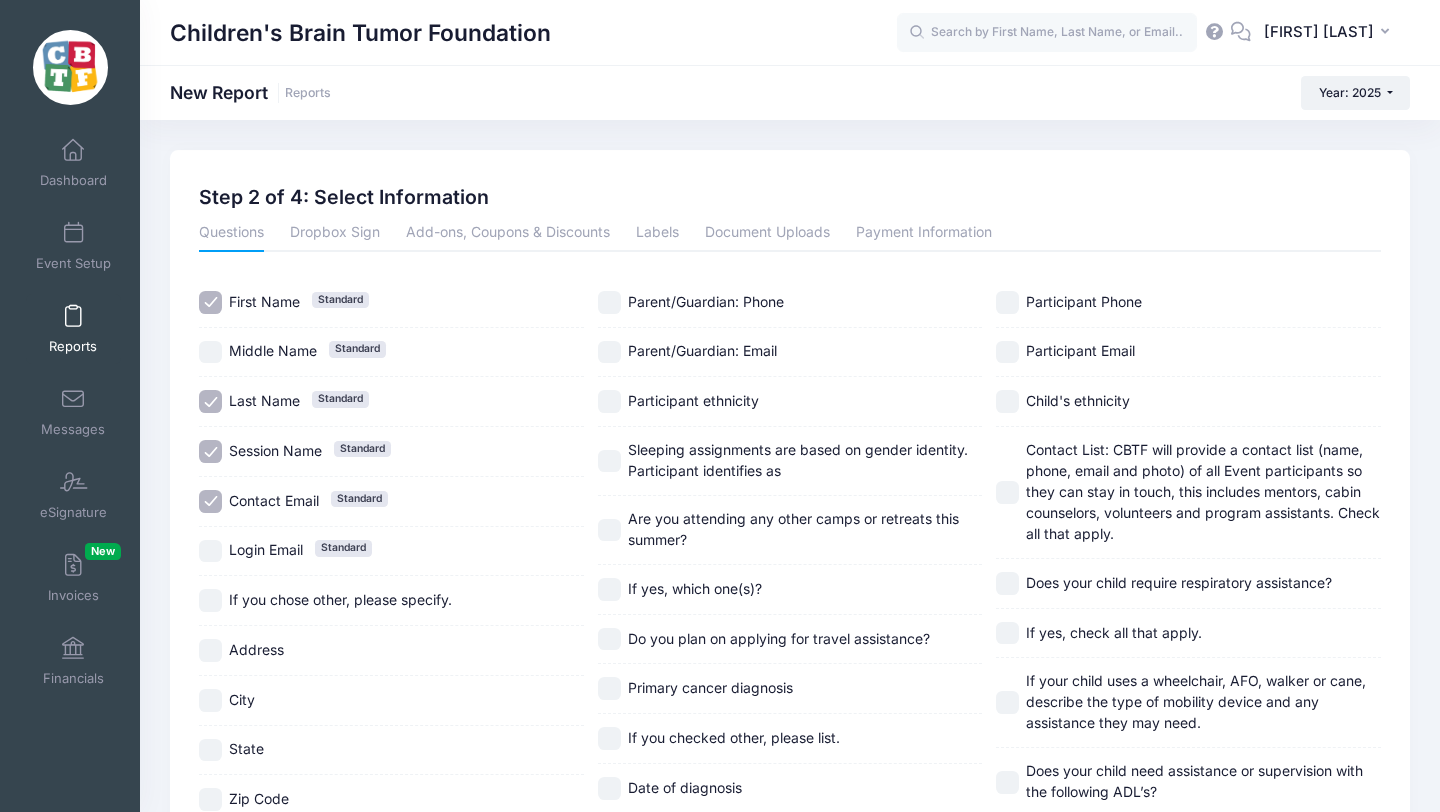 click on "Session Name Standard" at bounding box center [210, 451] 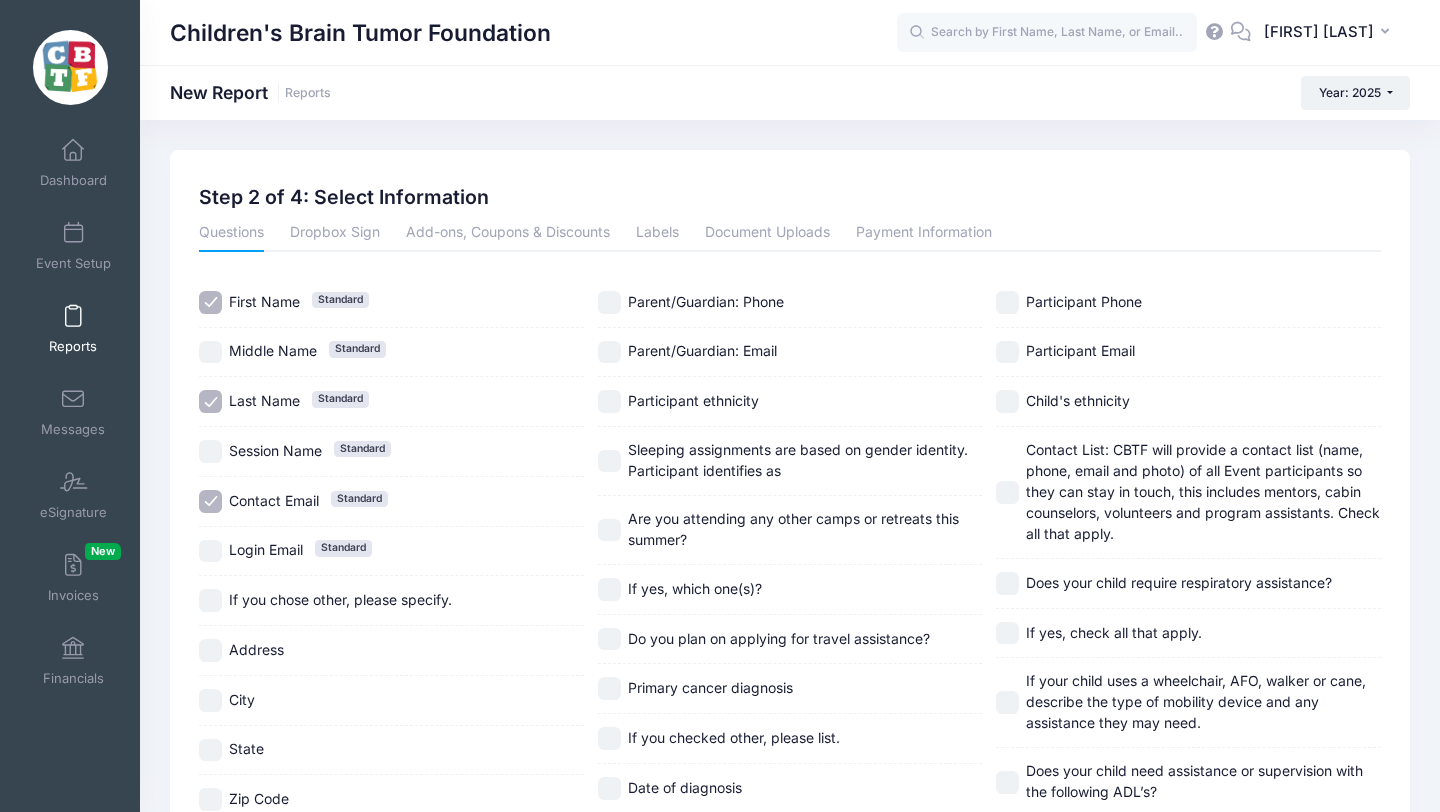 click on "Contact Email Standard" at bounding box center [210, 501] 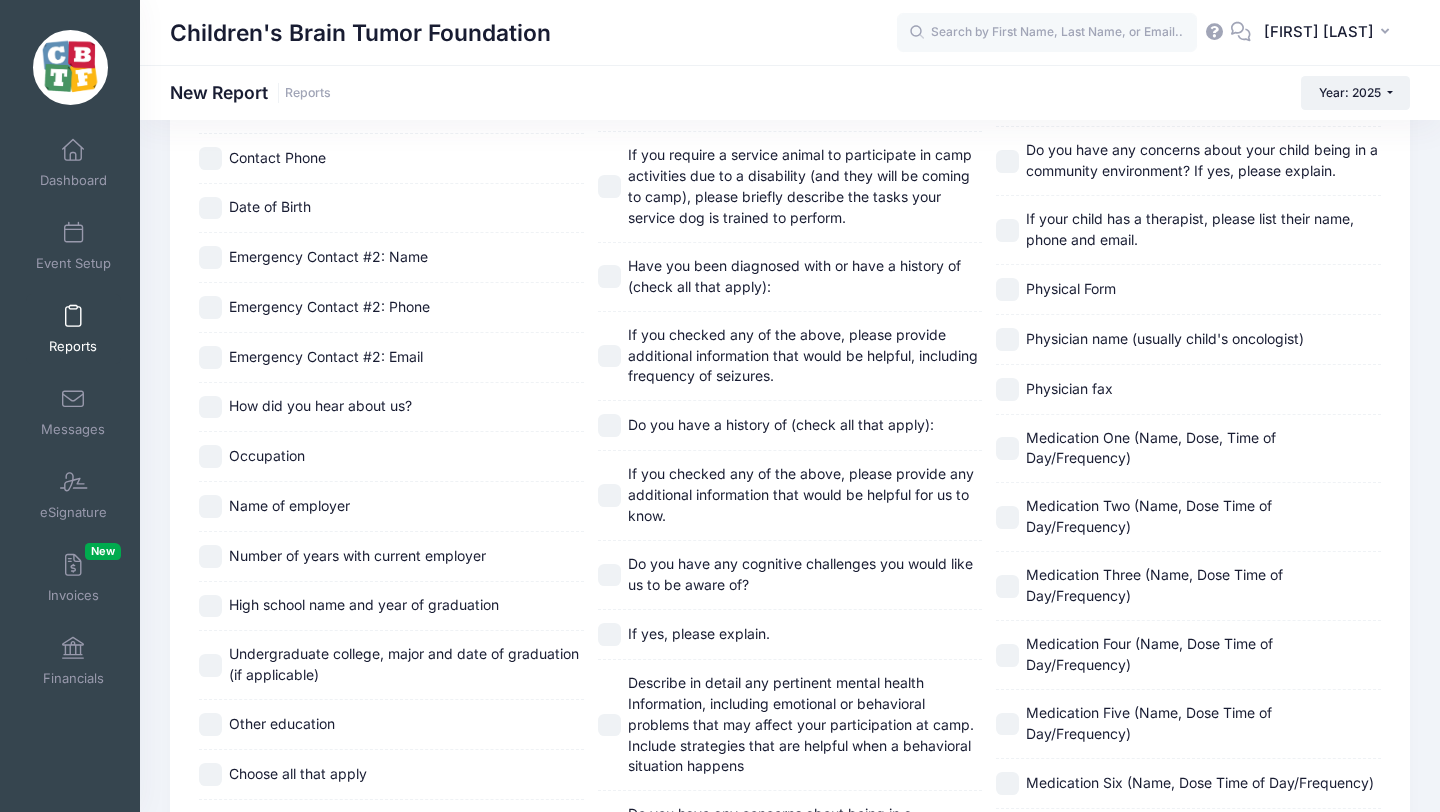 scroll, scrollTop: 2522, scrollLeft: 0, axis: vertical 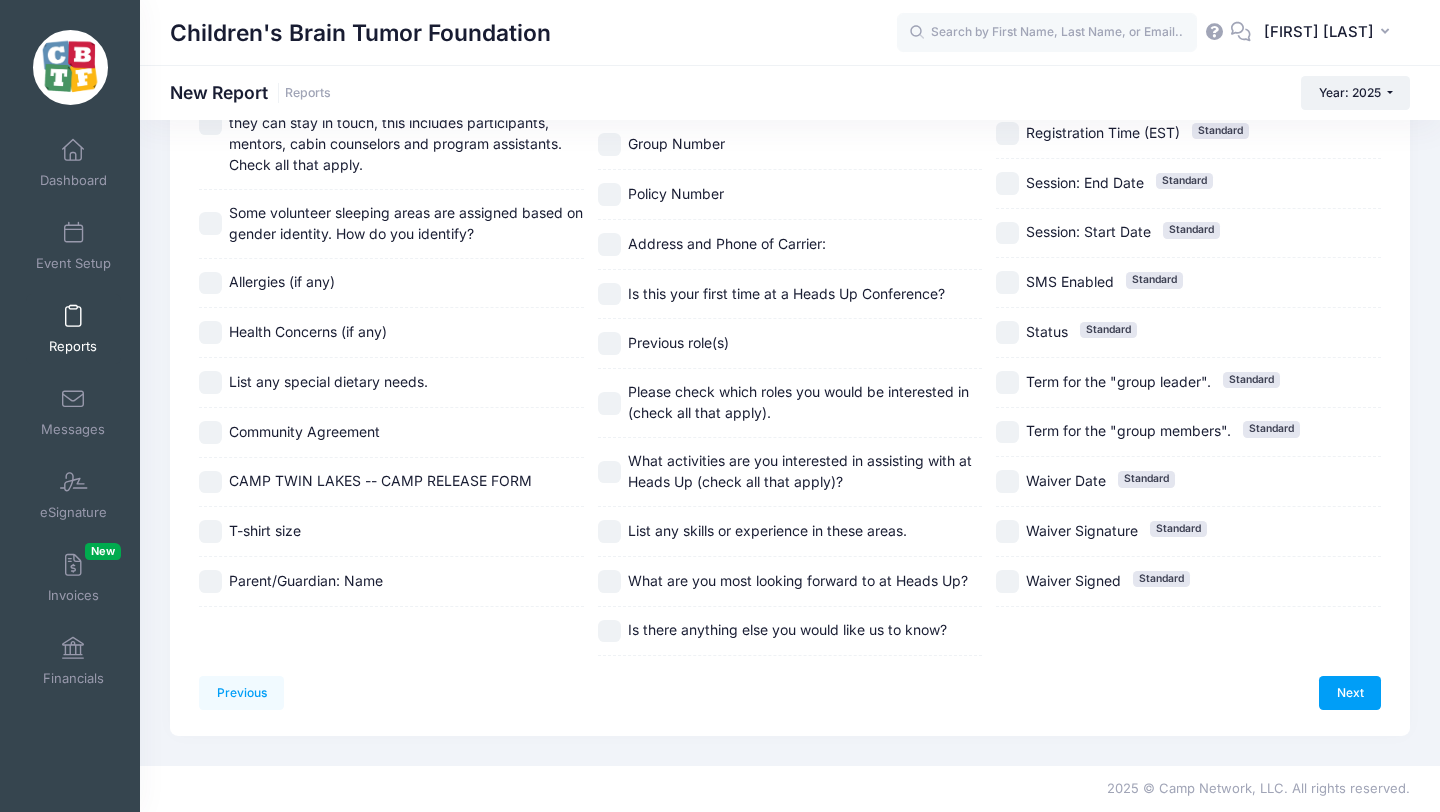 click on "List any special dietary needs." at bounding box center (210, 382) 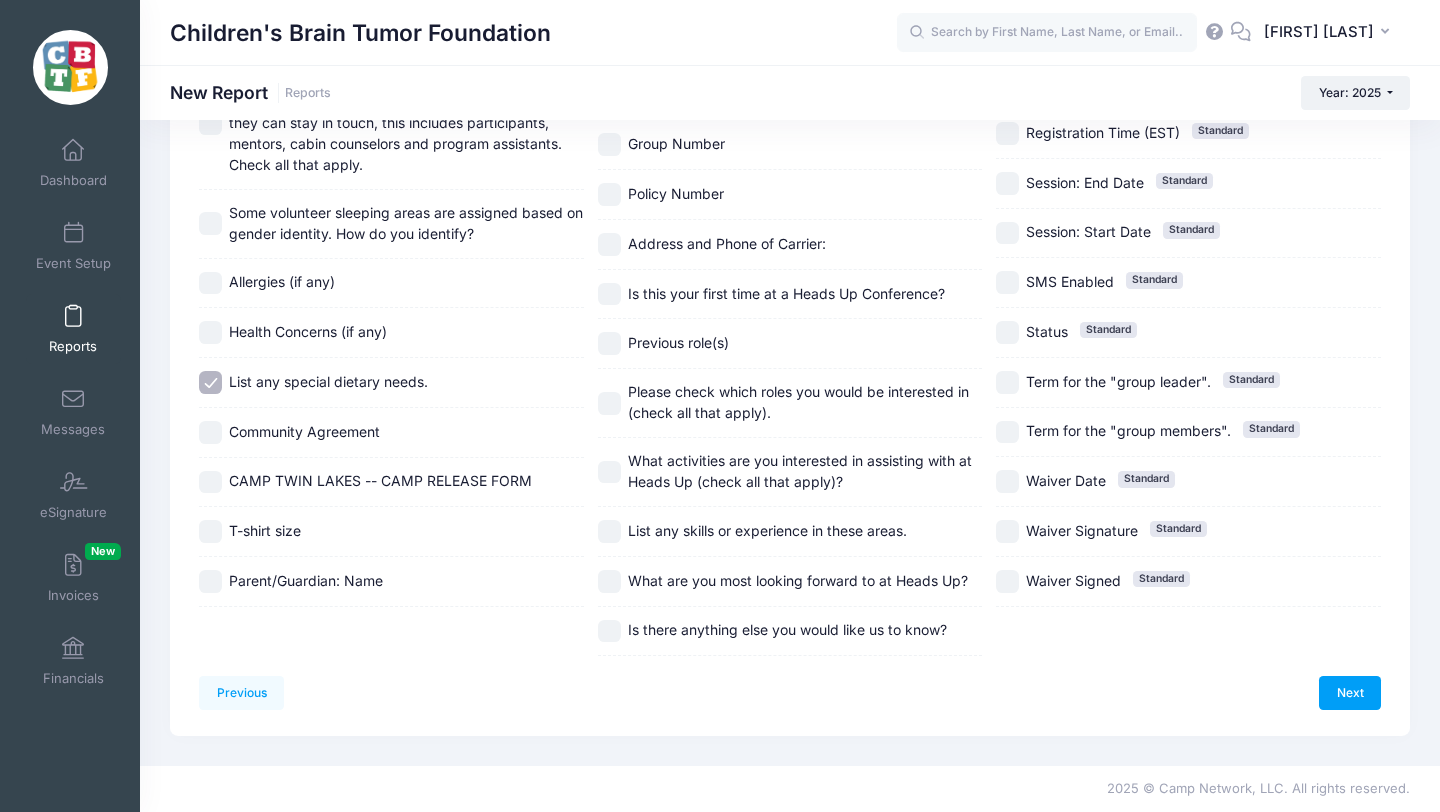 scroll, scrollTop: 1912, scrollLeft: 0, axis: vertical 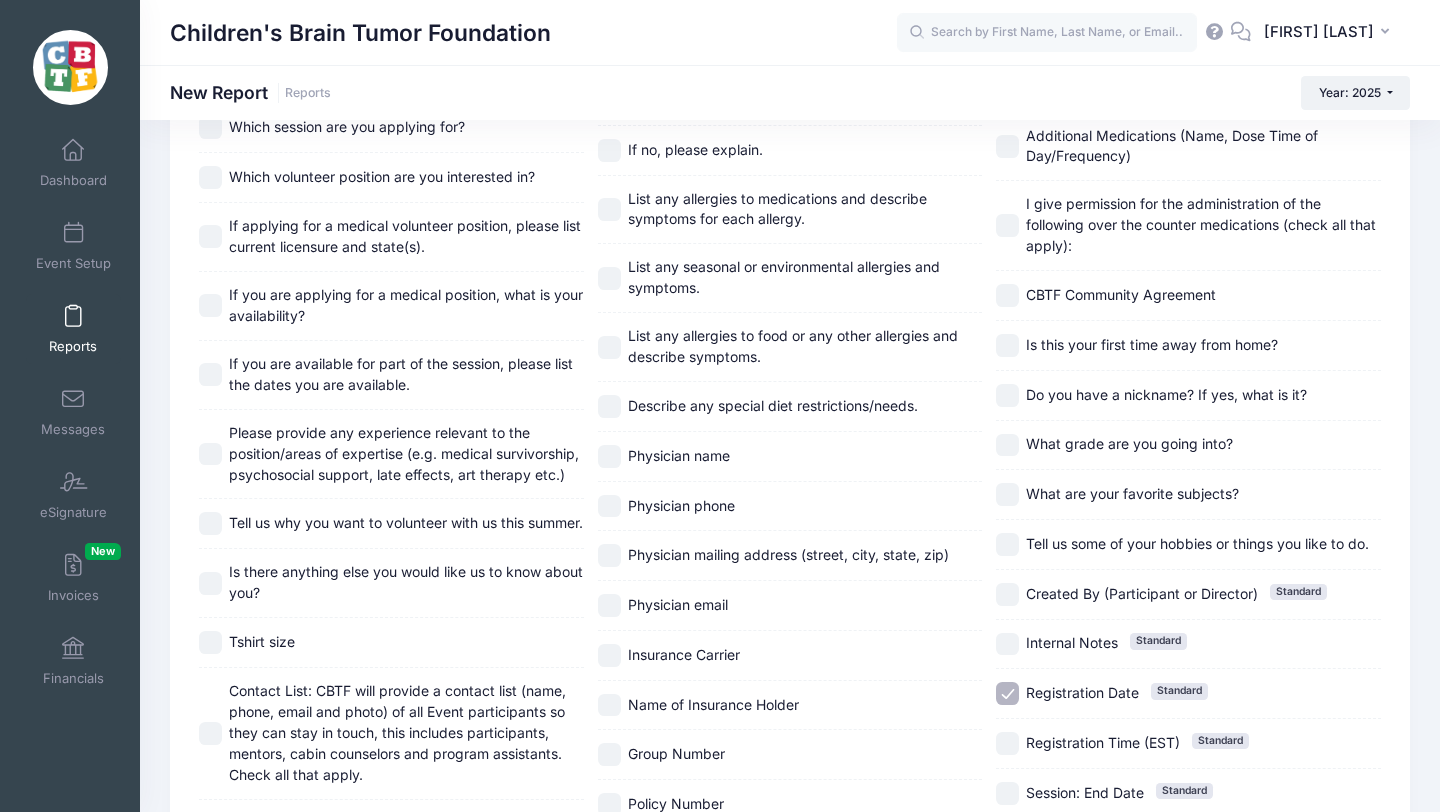 click on "Describe any special diet restrictions/needs." at bounding box center [609, 406] 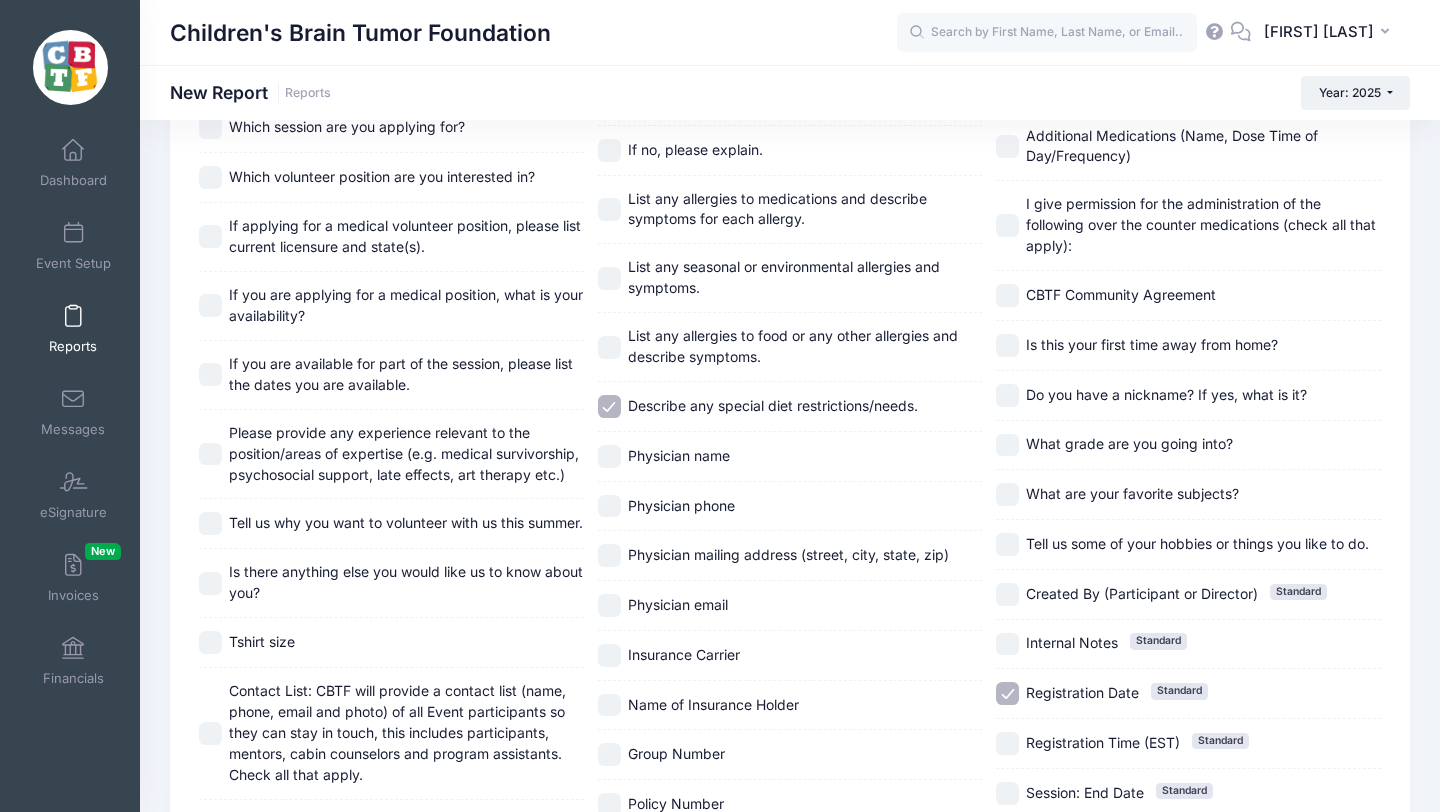 click on "List any allergies to food or any other allergies and describe symptoms." at bounding box center [609, 347] 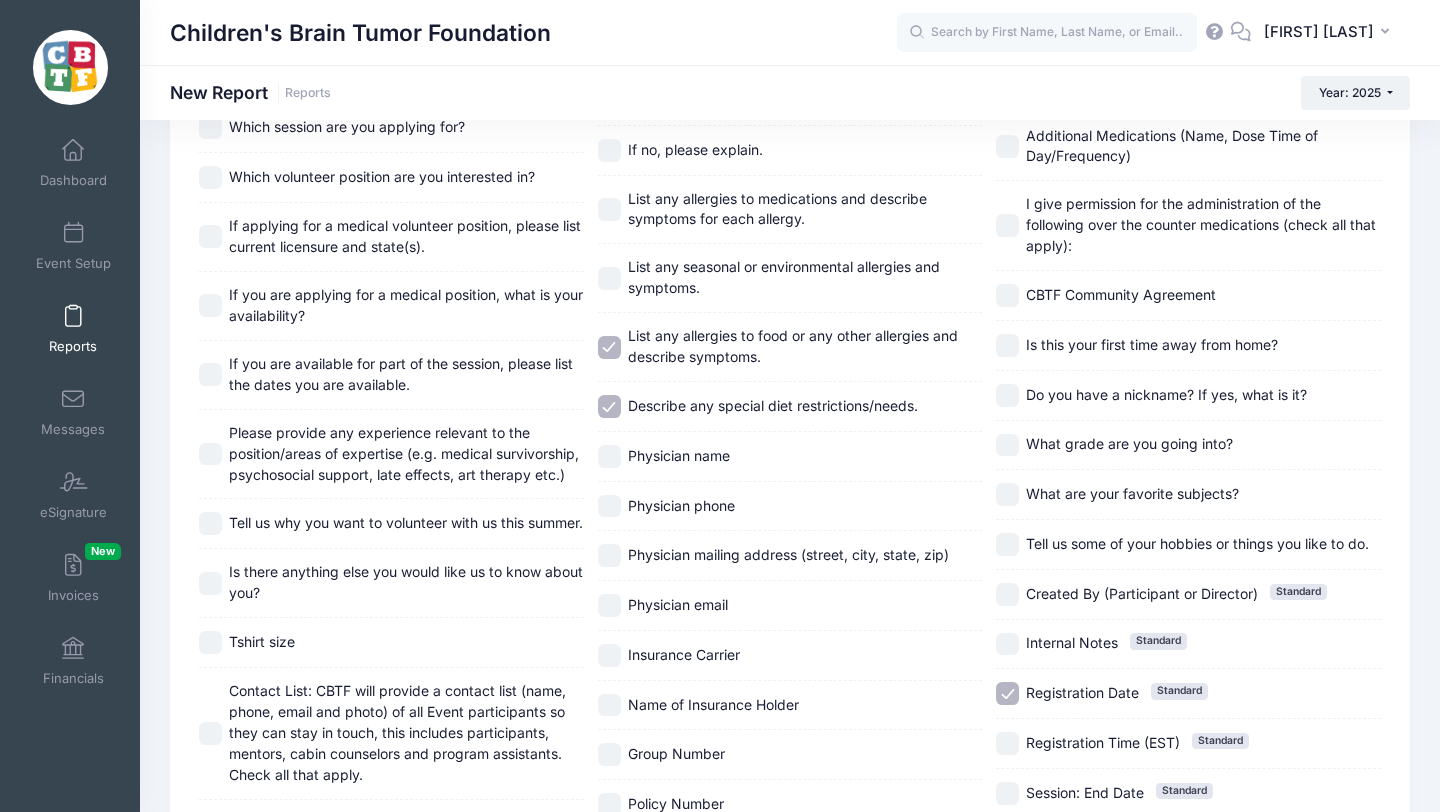 scroll, scrollTop: 2439, scrollLeft: 0, axis: vertical 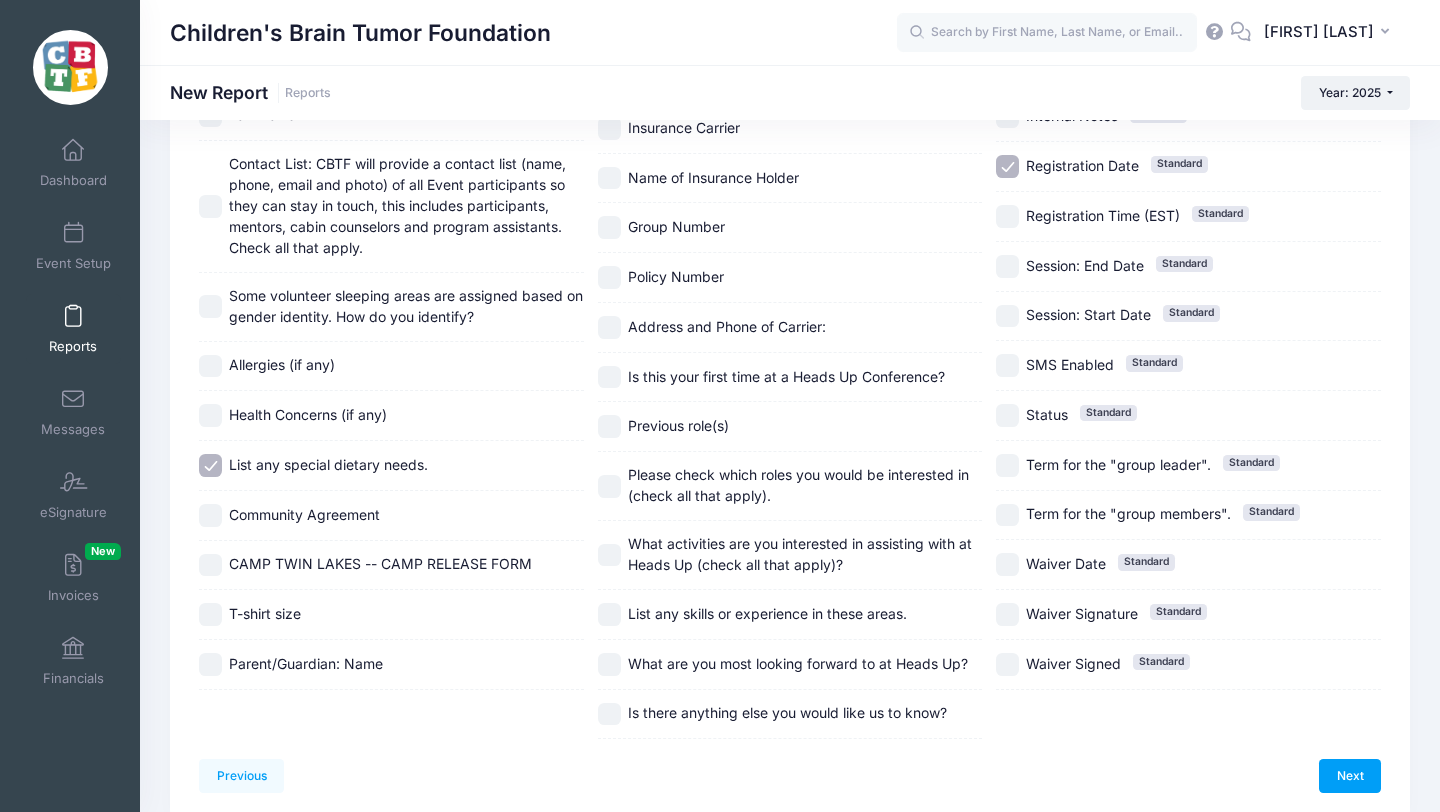 click on "Allergies (if any)" at bounding box center (210, 366) 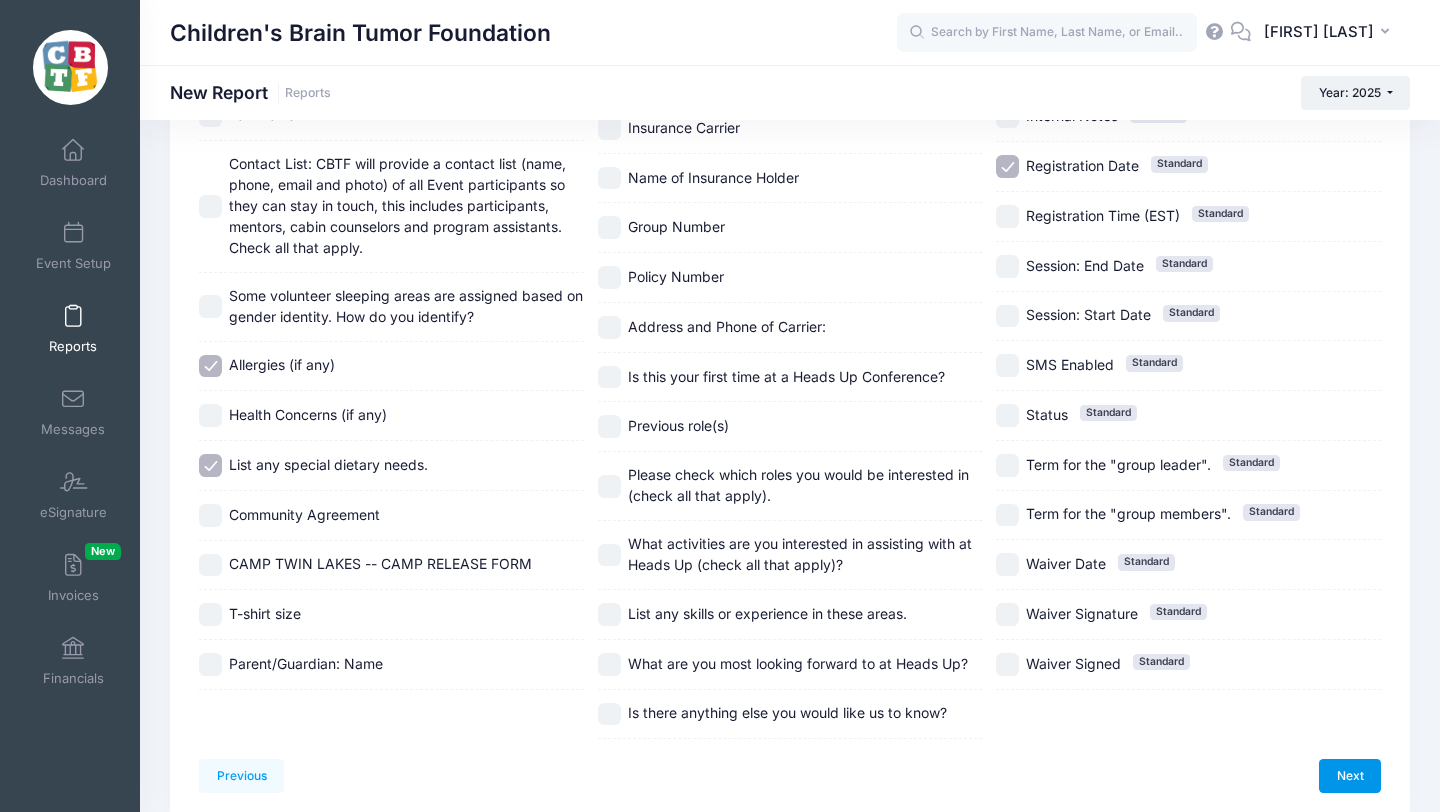 click on "Next" at bounding box center (1350, 776) 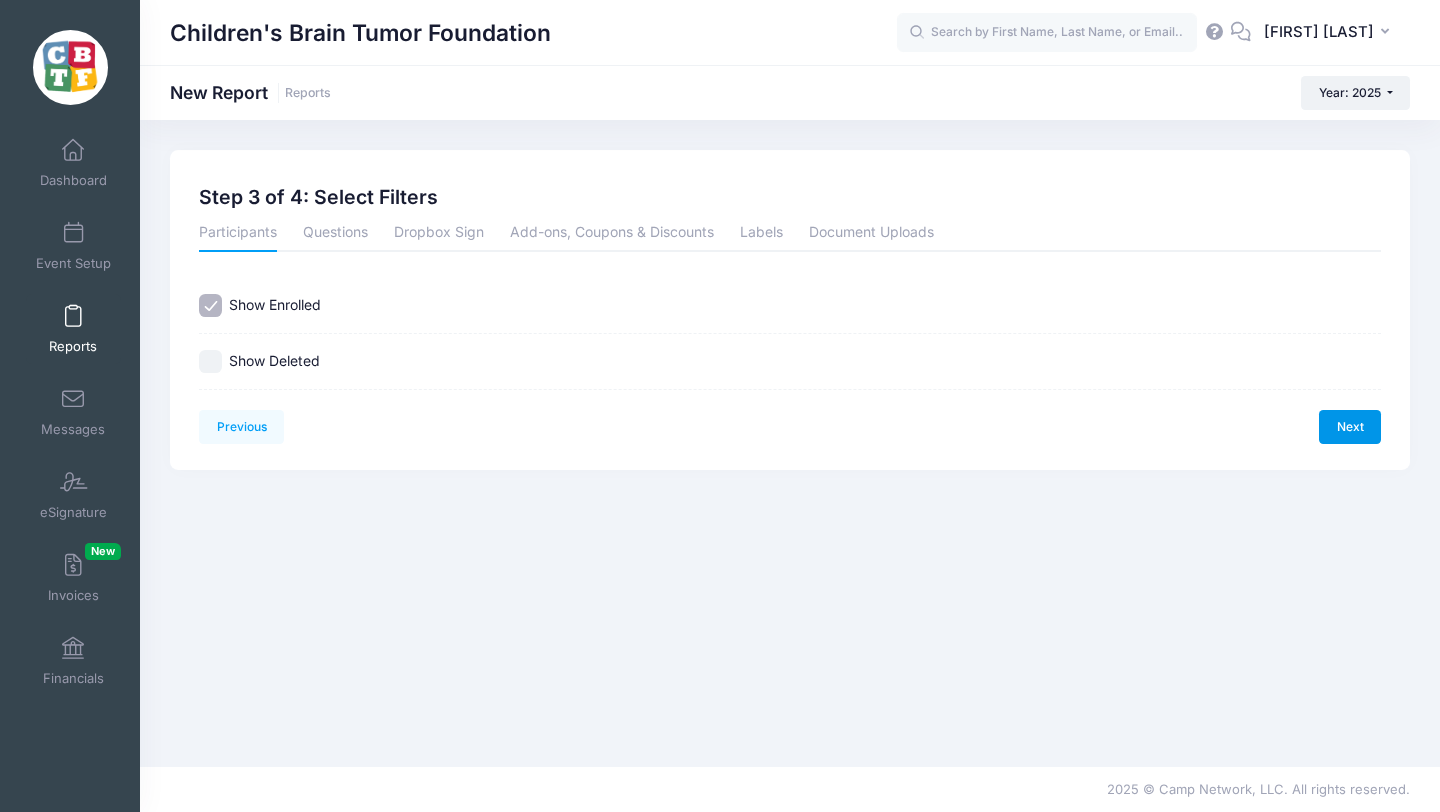 click on "Next" at bounding box center (1350, 427) 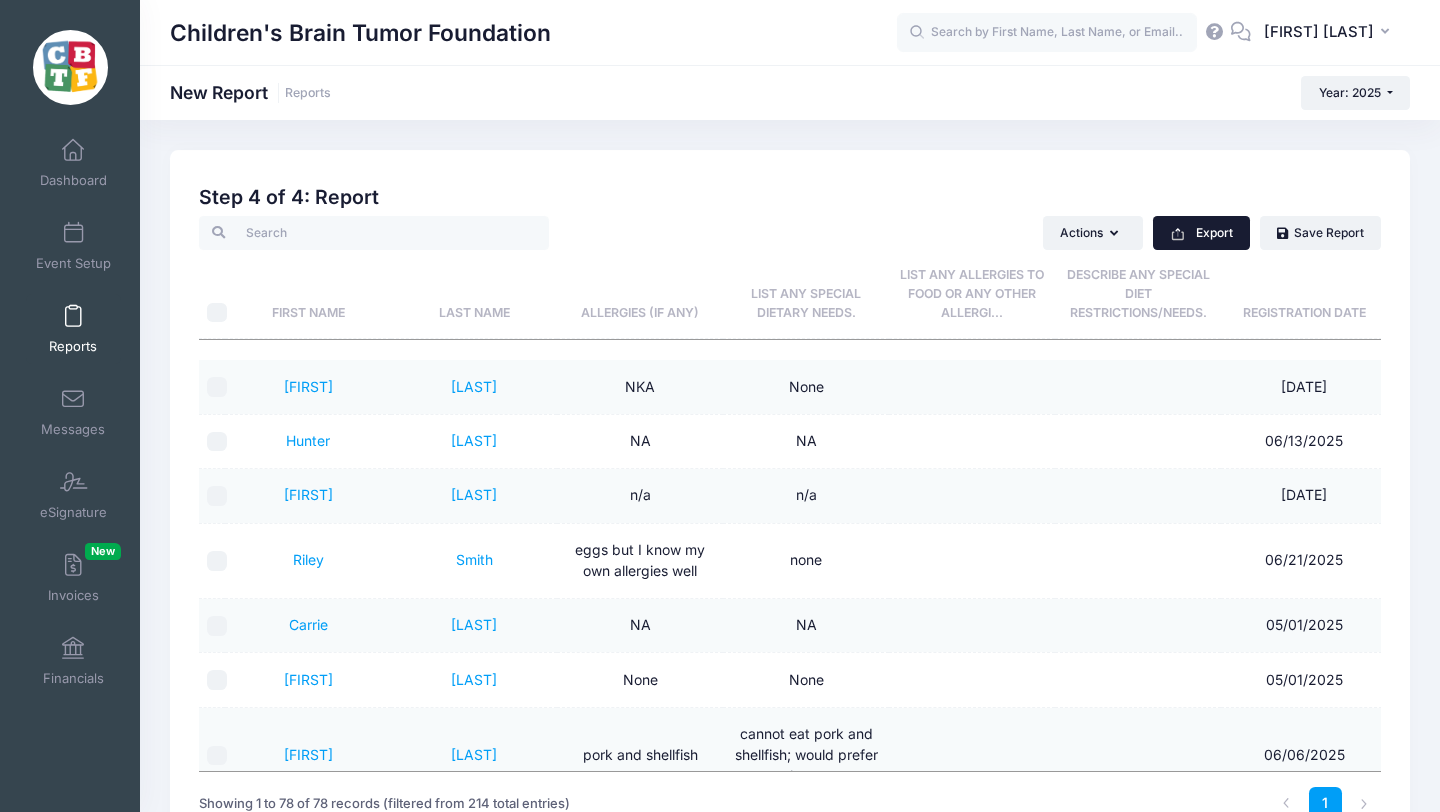 click on "Export" at bounding box center (1201, 233) 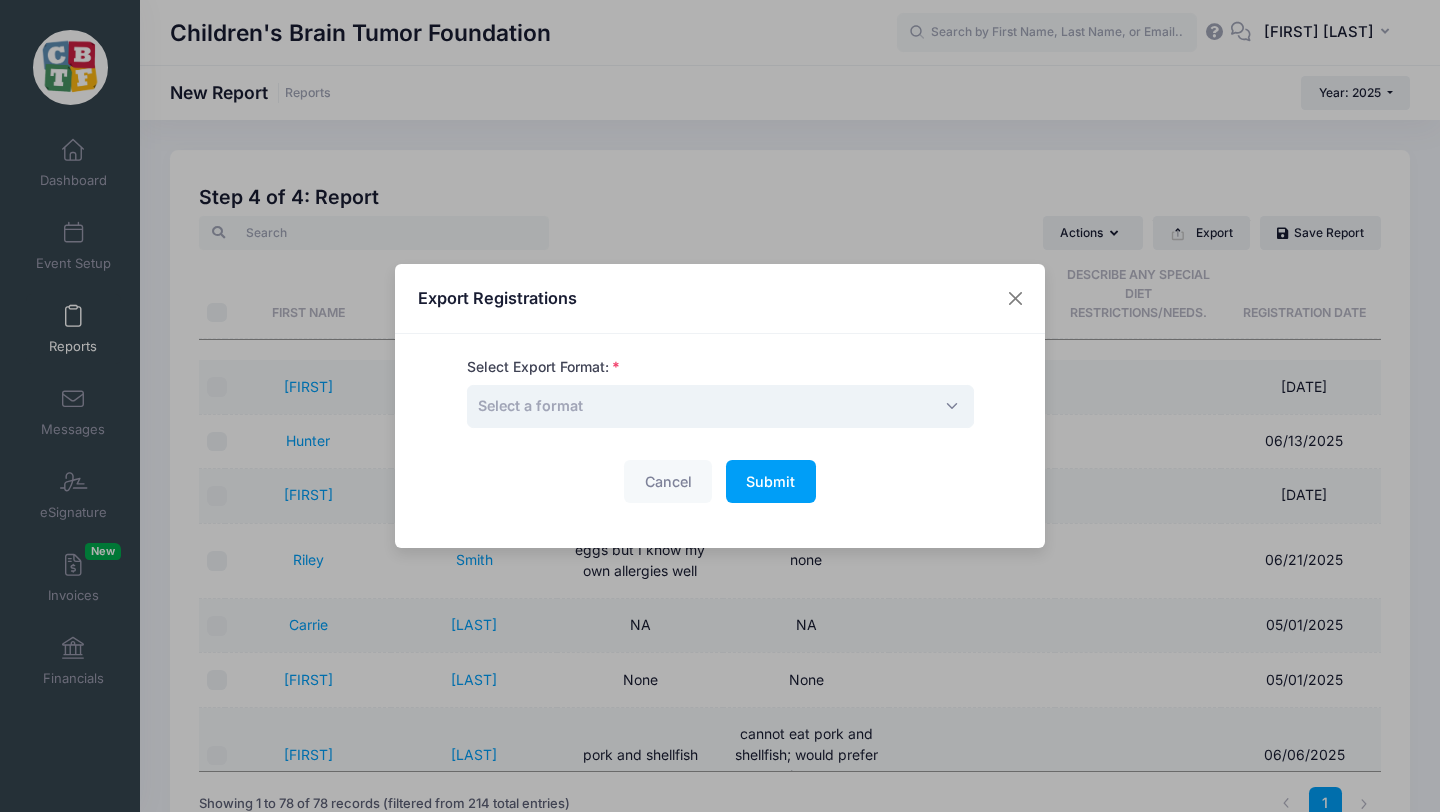 click on "Select a format" at bounding box center [720, 406] 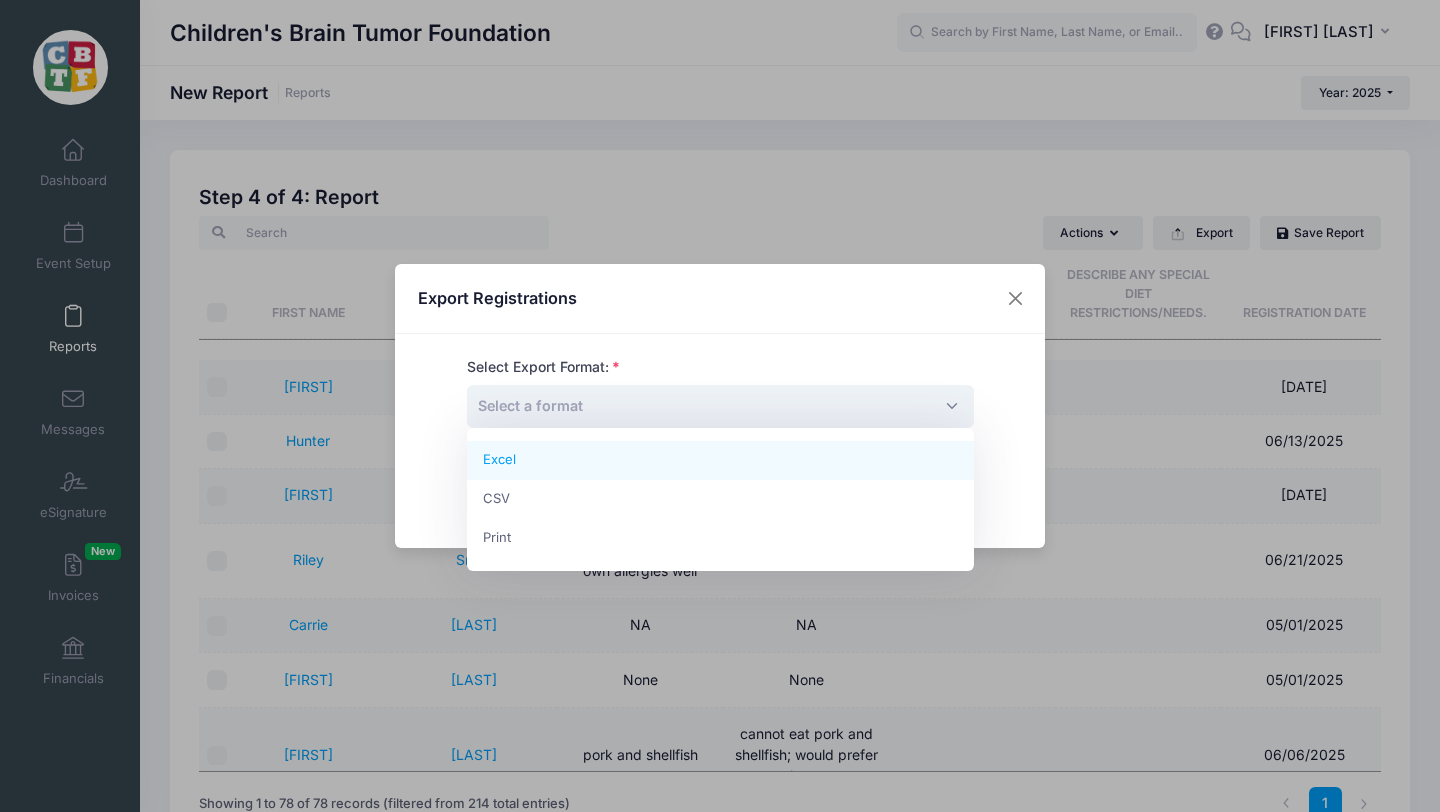 select on "excel" 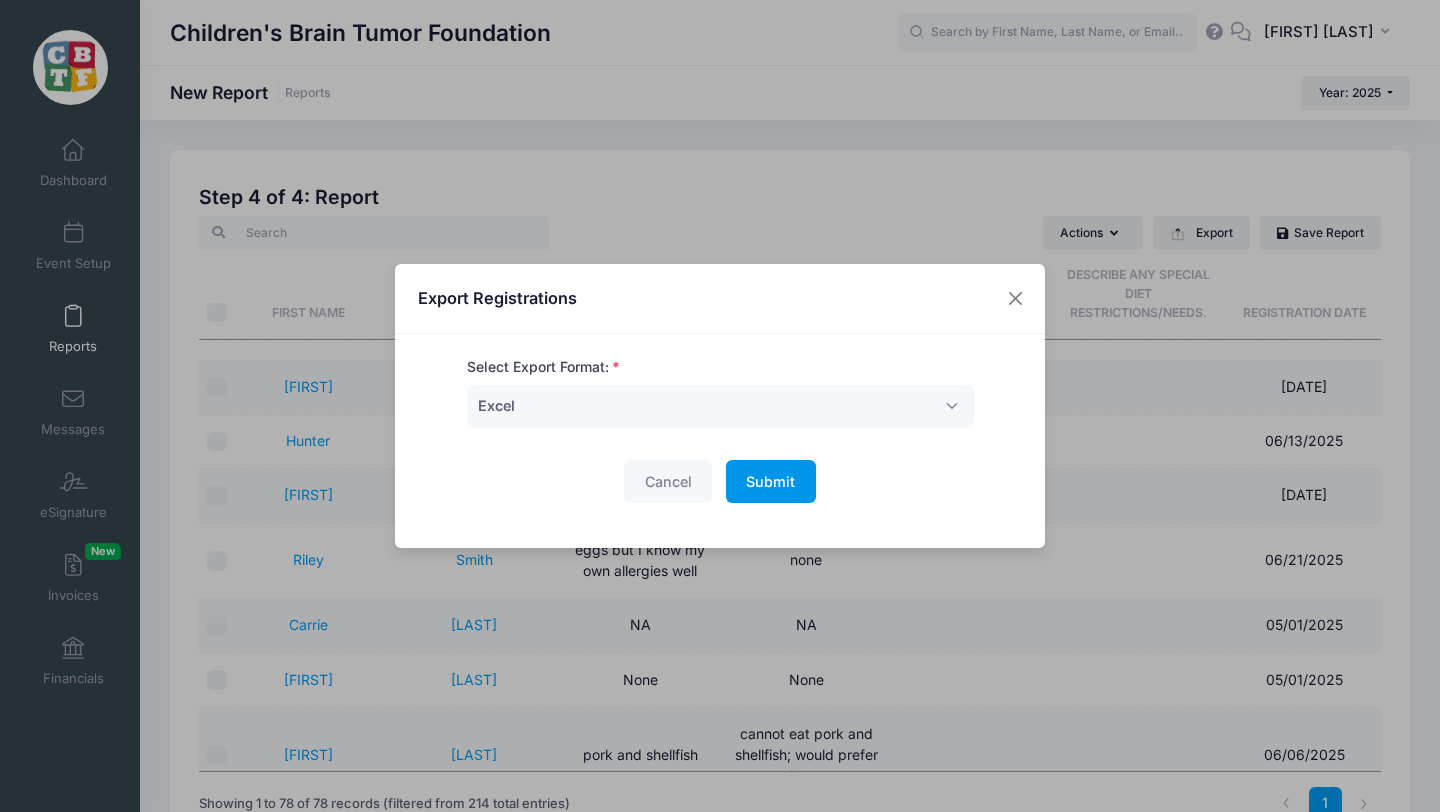 click on "Submit" at bounding box center (770, 481) 